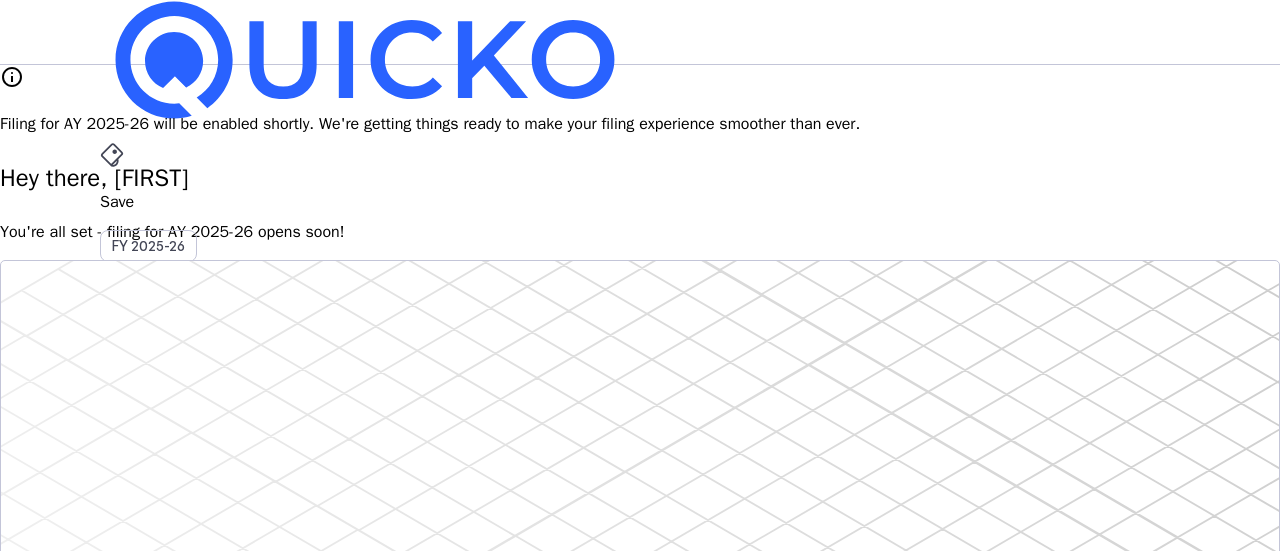 scroll, scrollTop: 0, scrollLeft: 0, axis: both 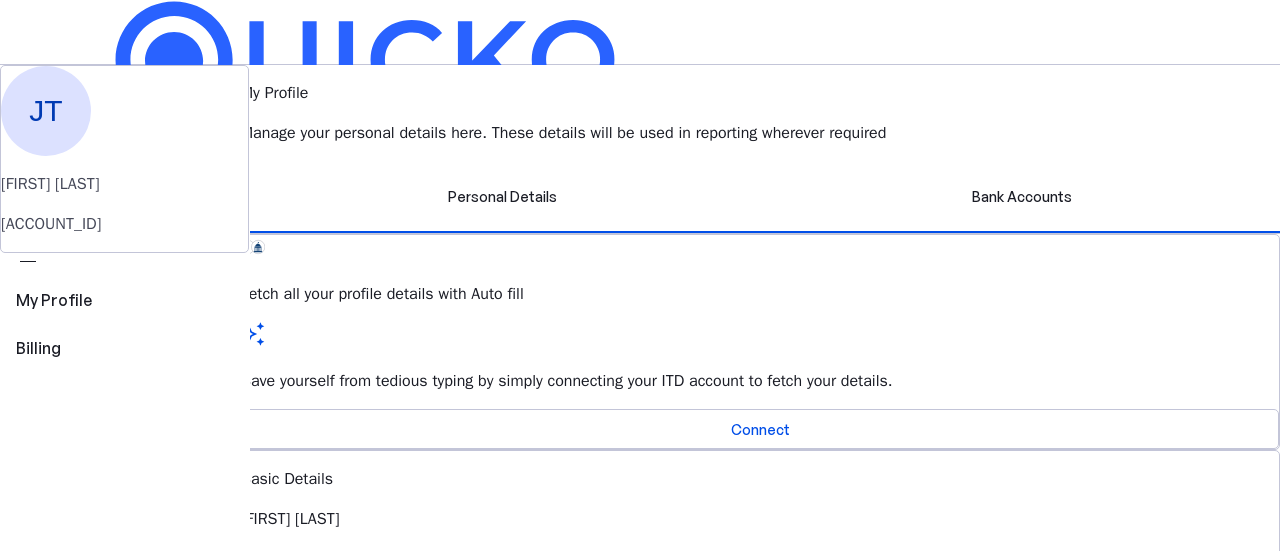 click on "File" at bounding box center (640, 408) 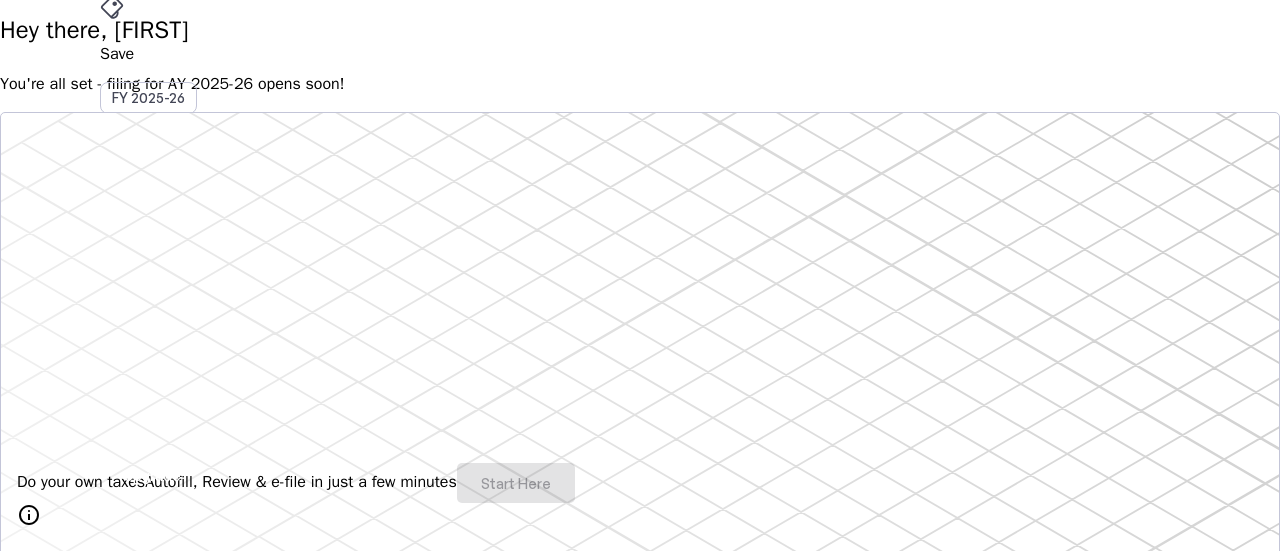 scroll, scrollTop: 0, scrollLeft: 0, axis: both 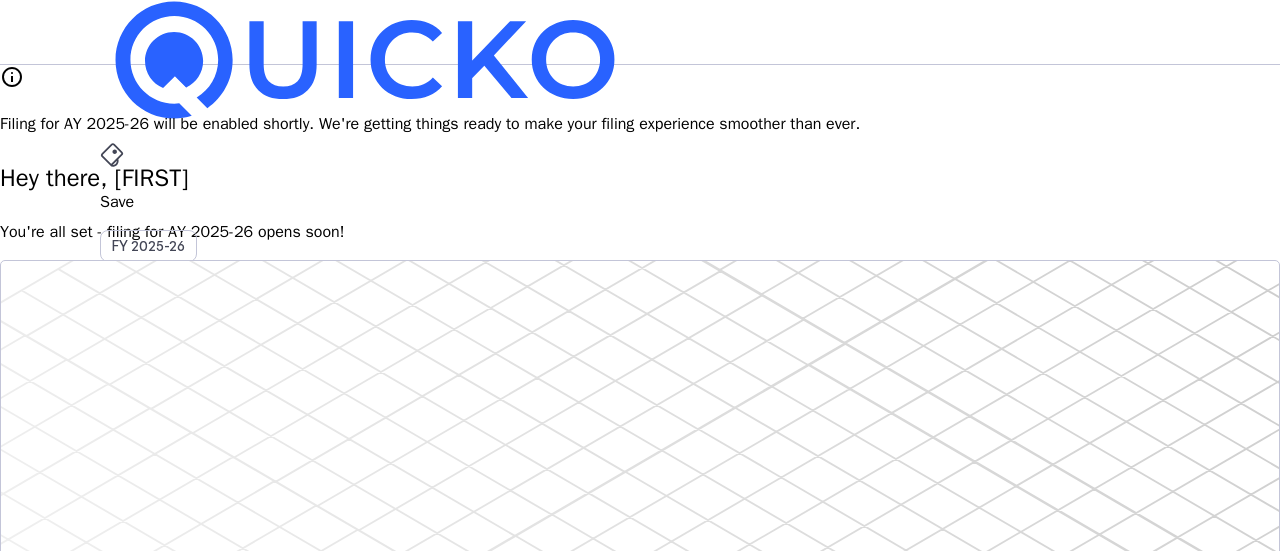 click on "Pay" at bounding box center [640, 202] 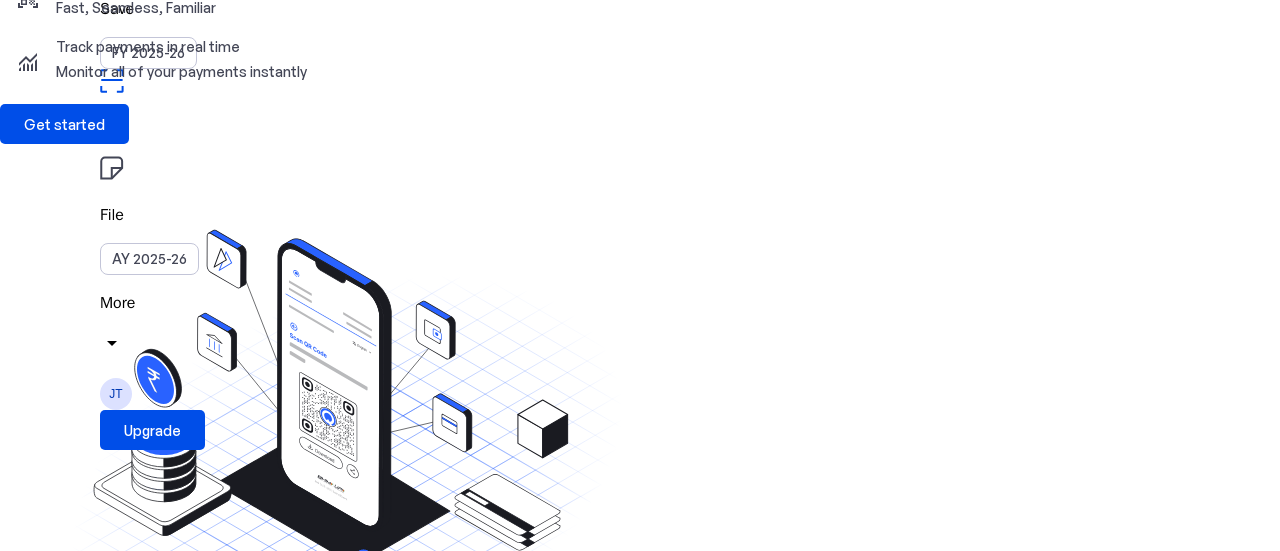 scroll, scrollTop: 294, scrollLeft: 0, axis: vertical 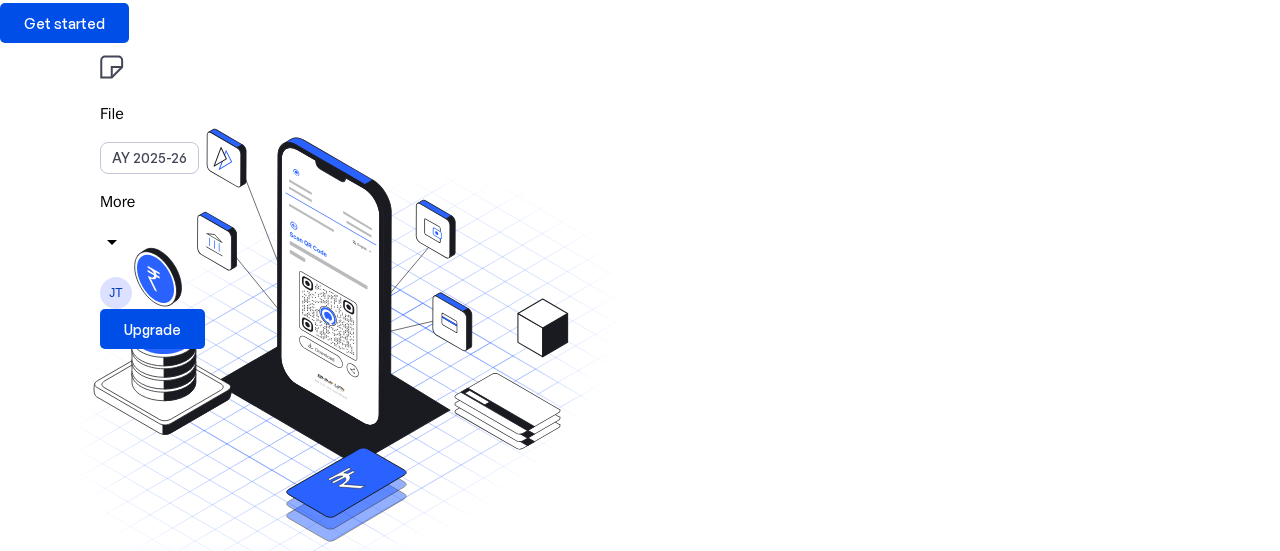 click on "© Quicko Infosoft Private Limited" at bounding box center (640, 663) 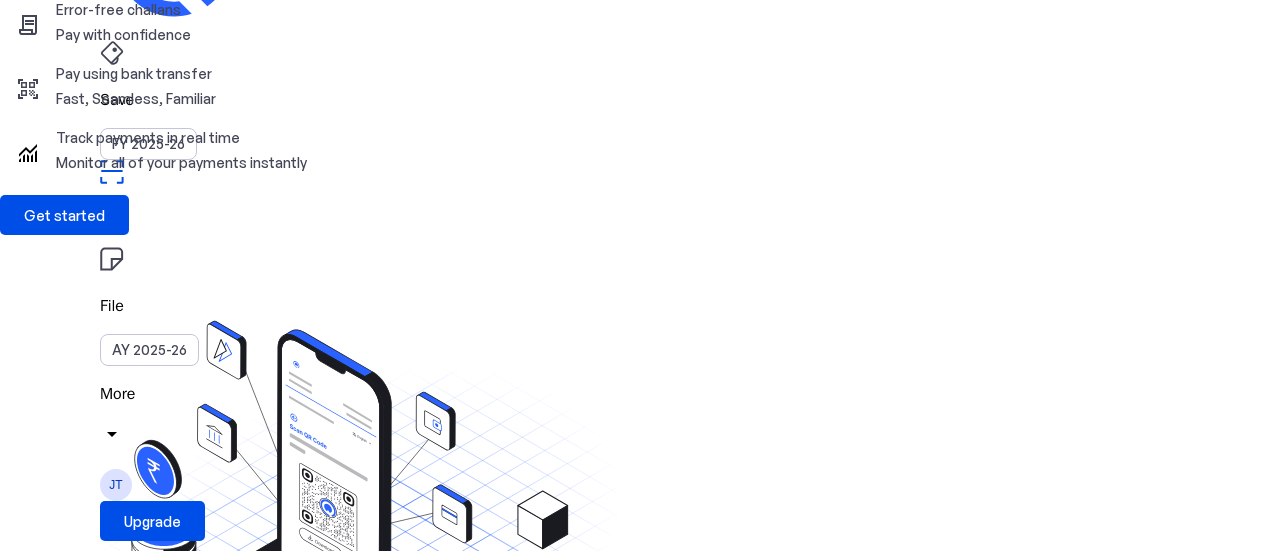 scroll, scrollTop: 0, scrollLeft: 0, axis: both 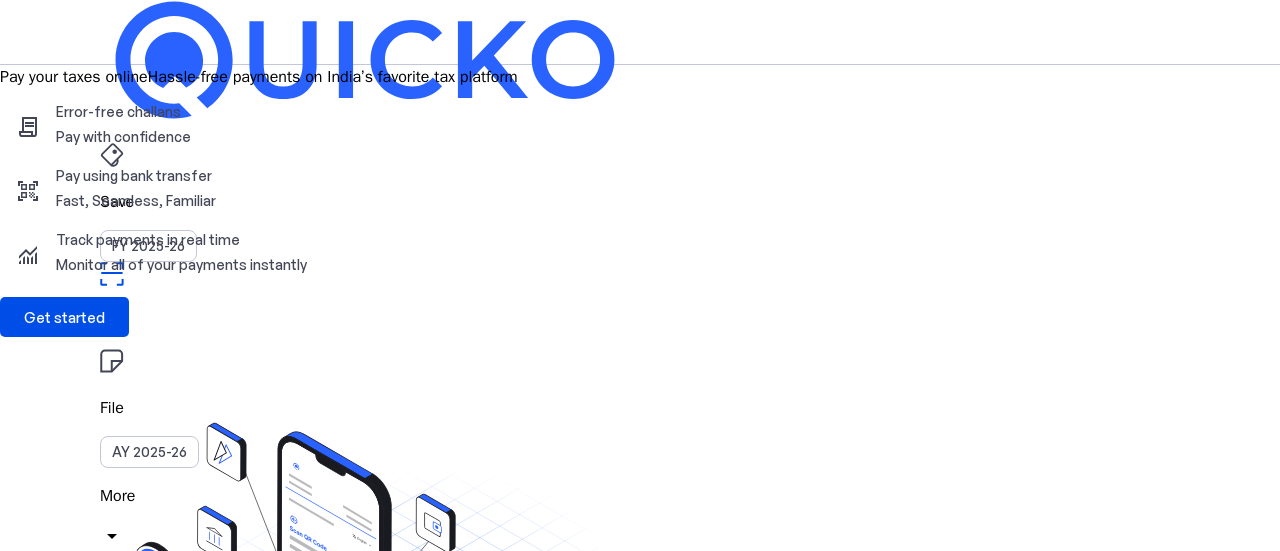 click on "arrow_drop_down" at bounding box center [112, 536] 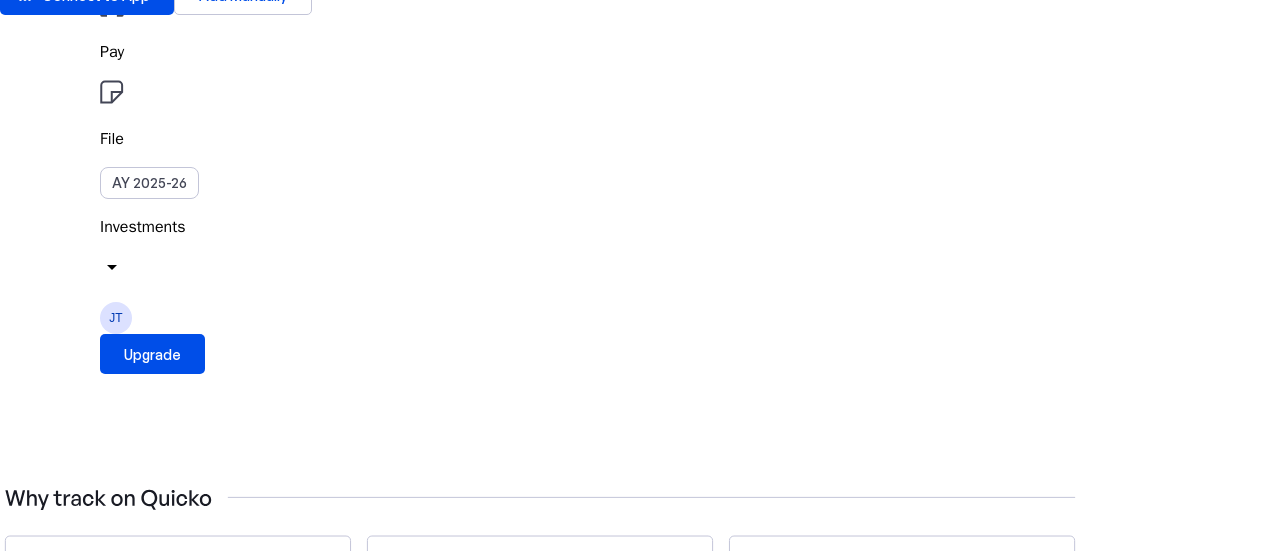 scroll, scrollTop: 273, scrollLeft: 0, axis: vertical 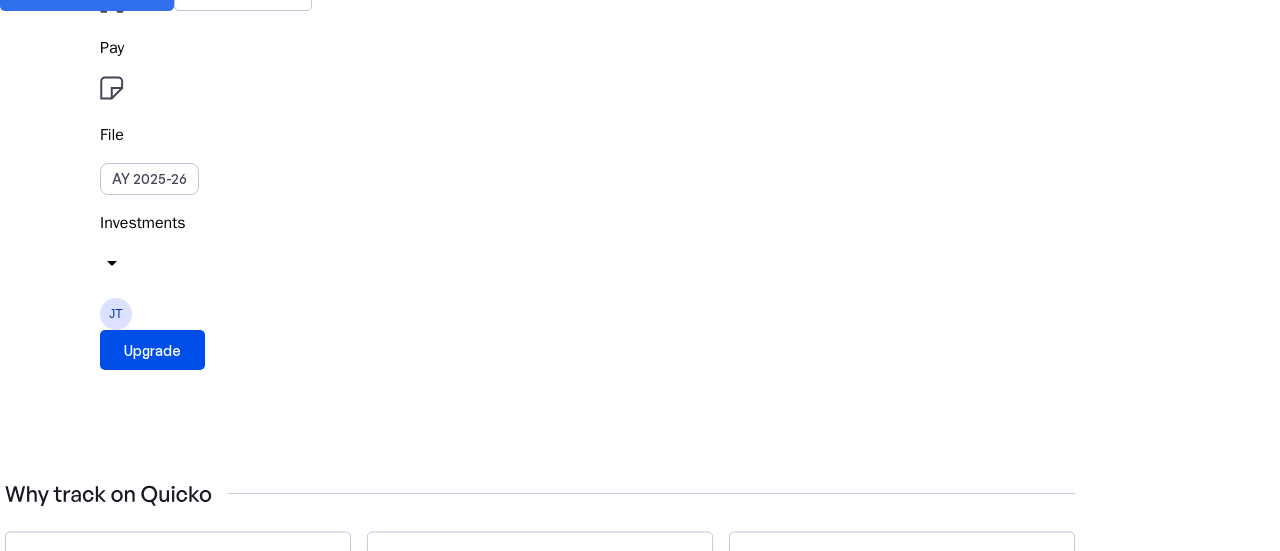 click on "Connect to App" at bounding box center [96, -9] 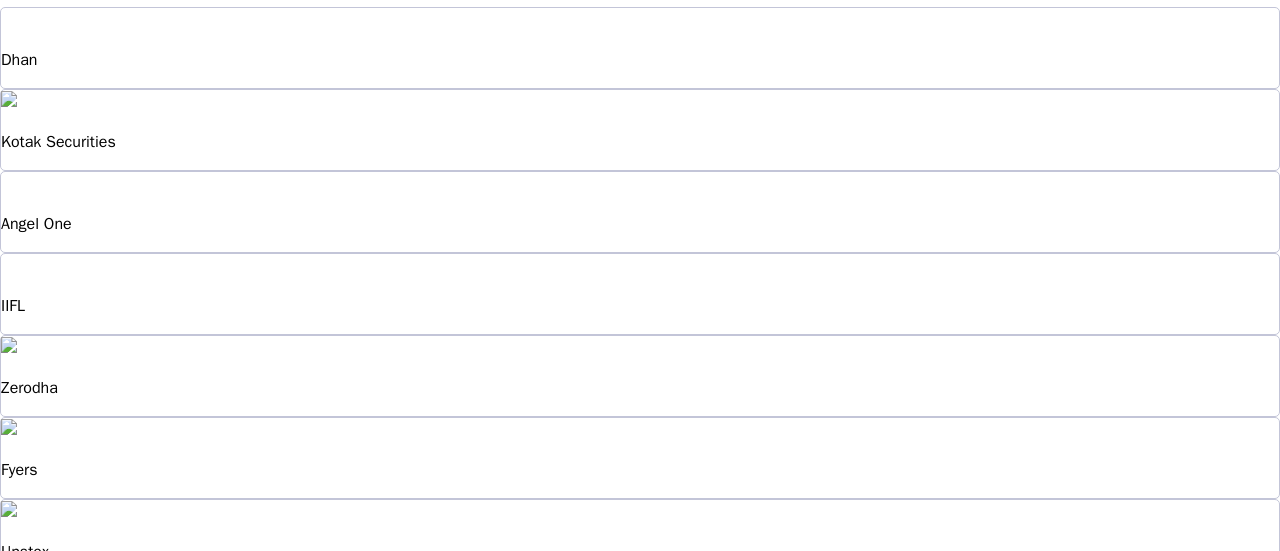 scroll, scrollTop: 186, scrollLeft: 0, axis: vertical 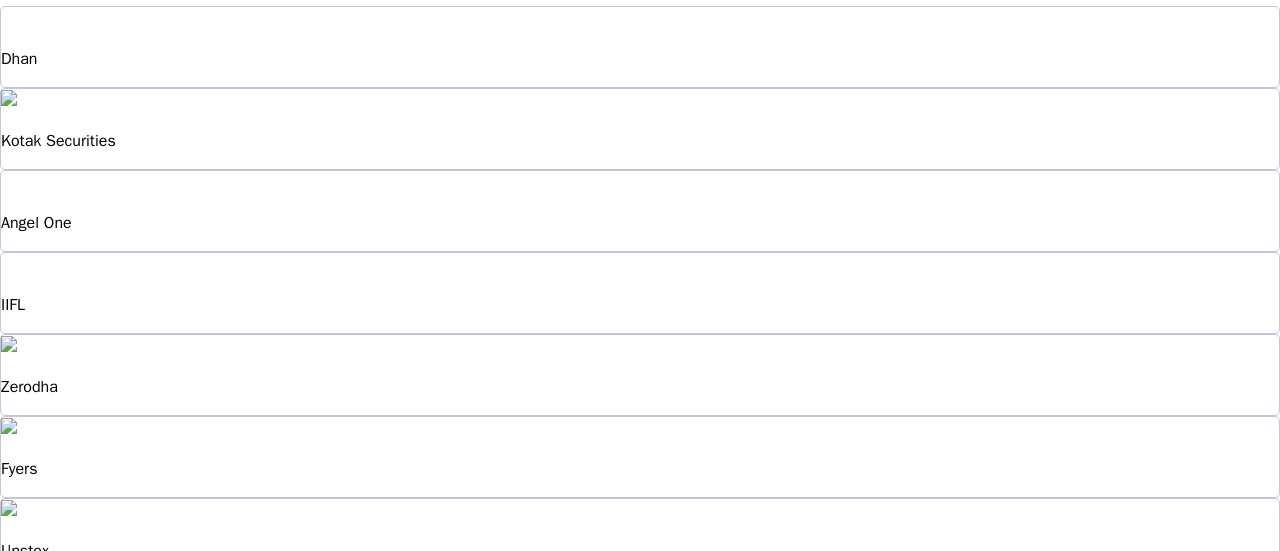 click on "Zerodha" at bounding box center [640, 59] 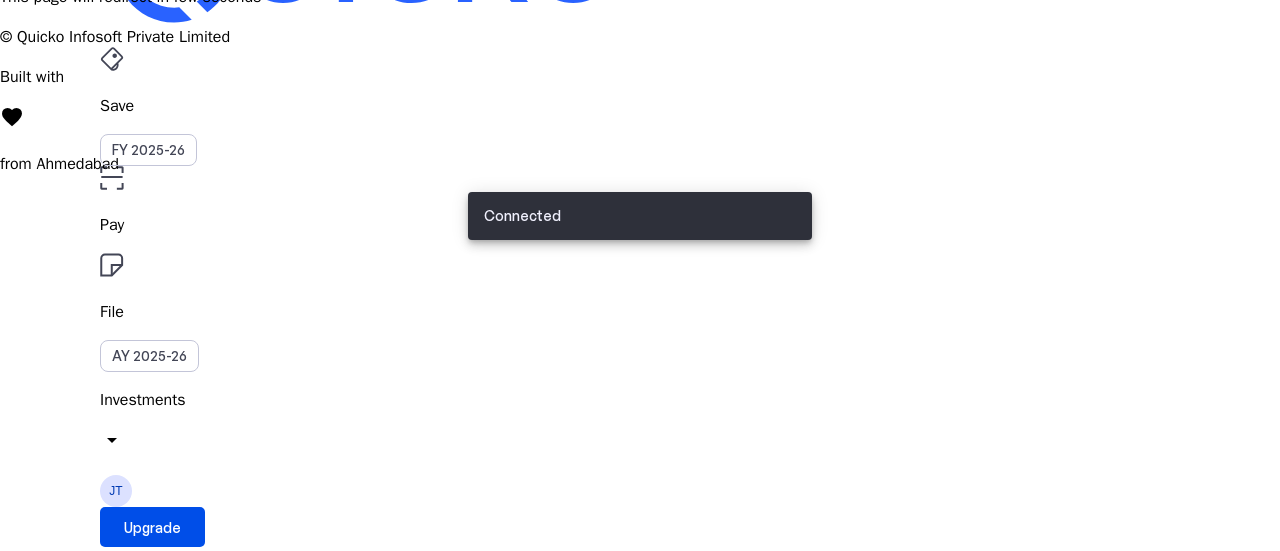 scroll, scrollTop: 0, scrollLeft: 0, axis: both 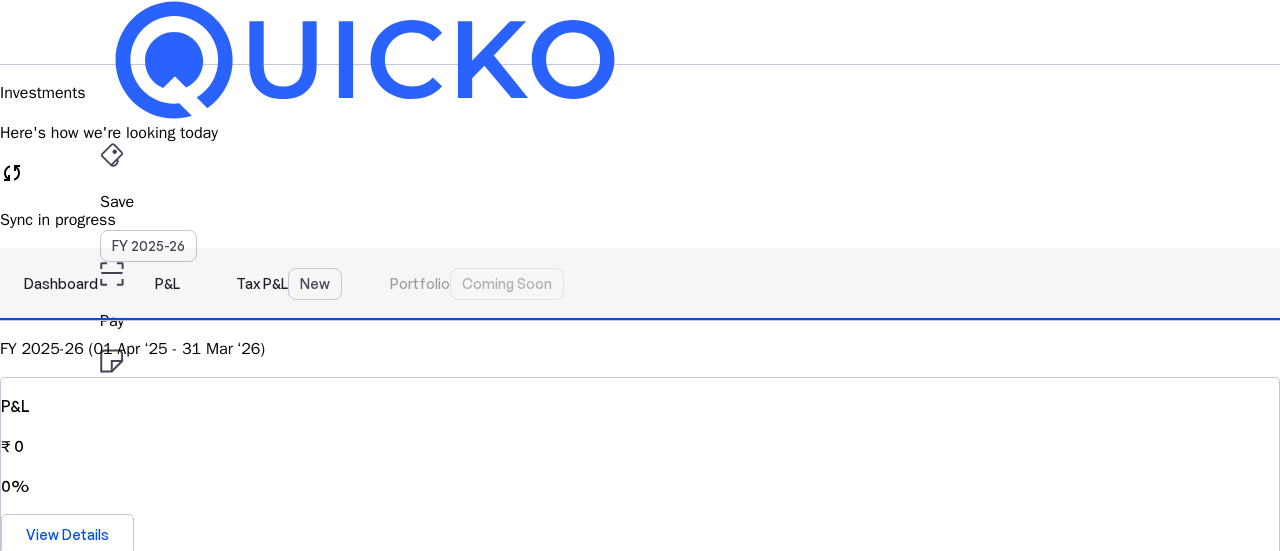 click on "P&L" at bounding box center (167, 284) 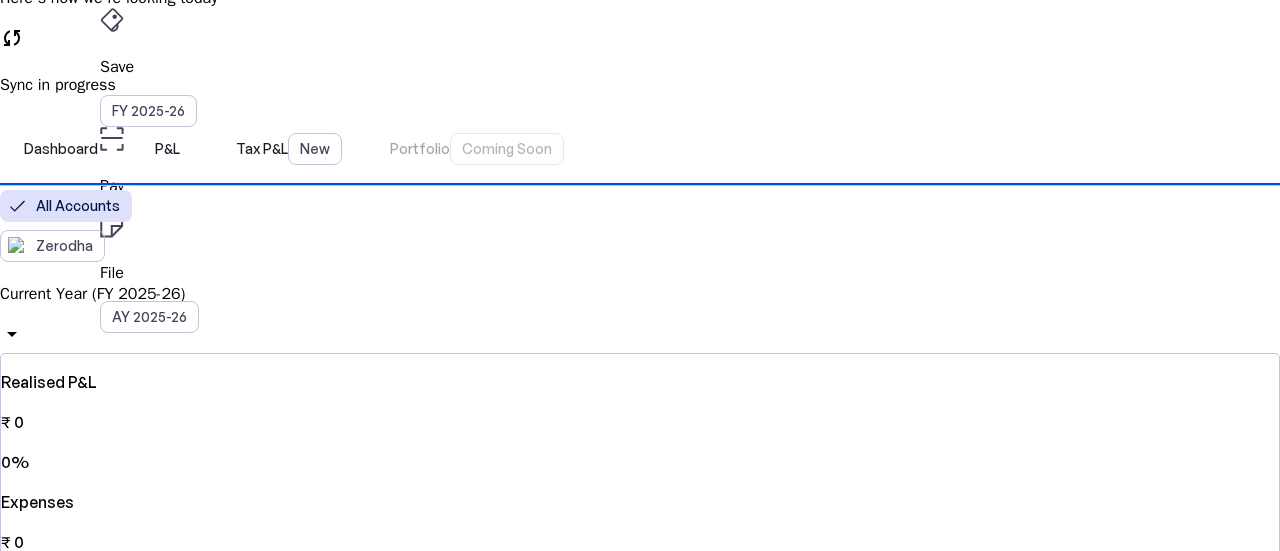 scroll, scrollTop: 0, scrollLeft: 0, axis: both 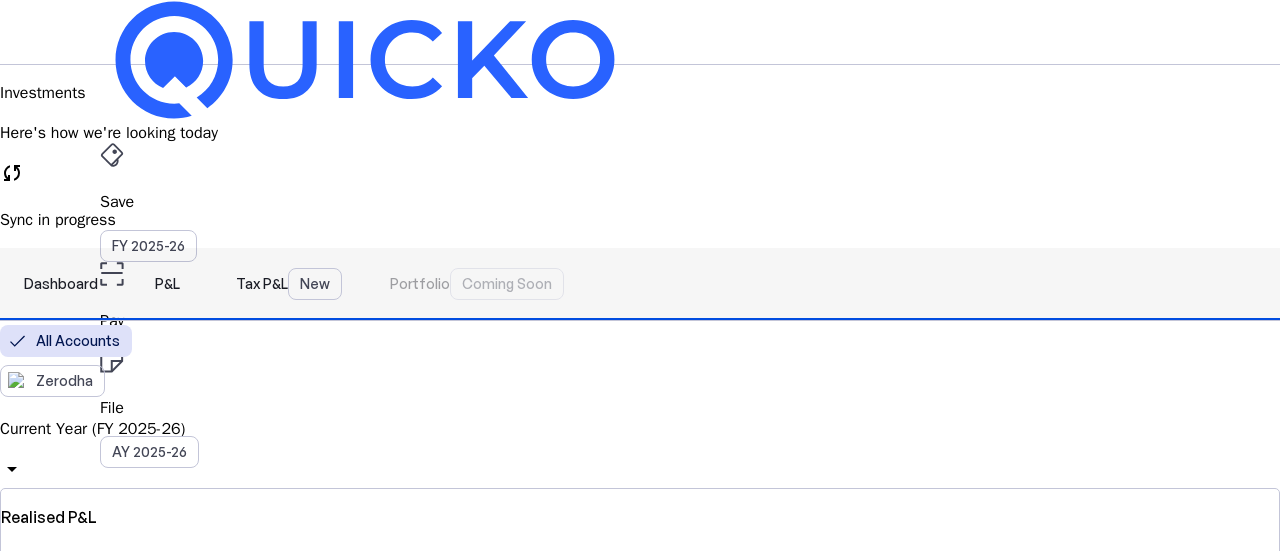 click on "Tax P&L  New" at bounding box center (289, 284) 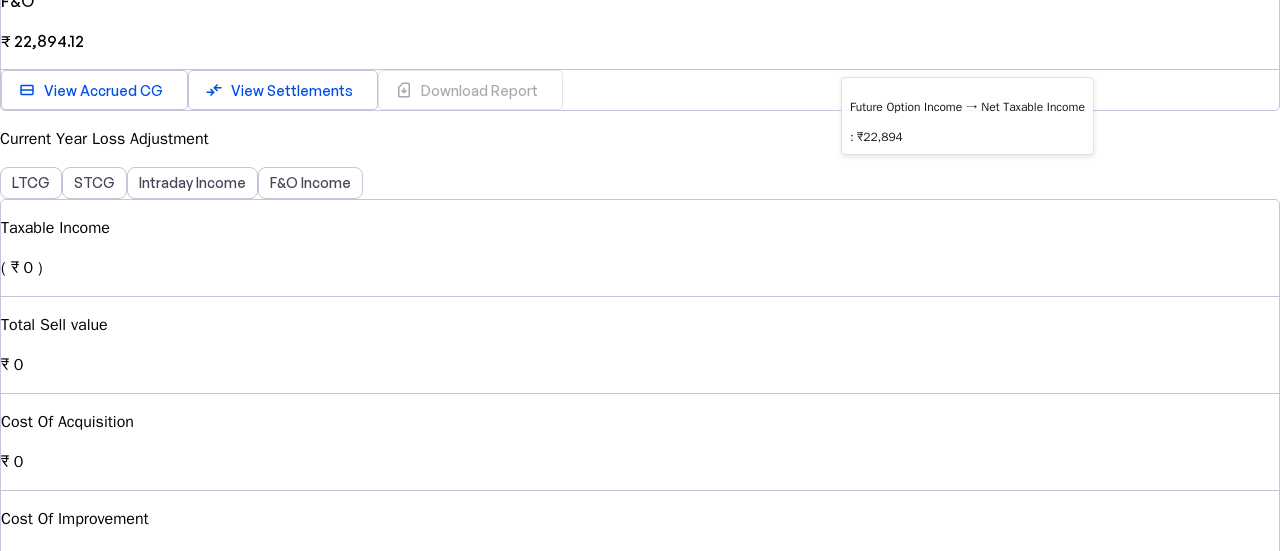 scroll, scrollTop: 1024, scrollLeft: 0, axis: vertical 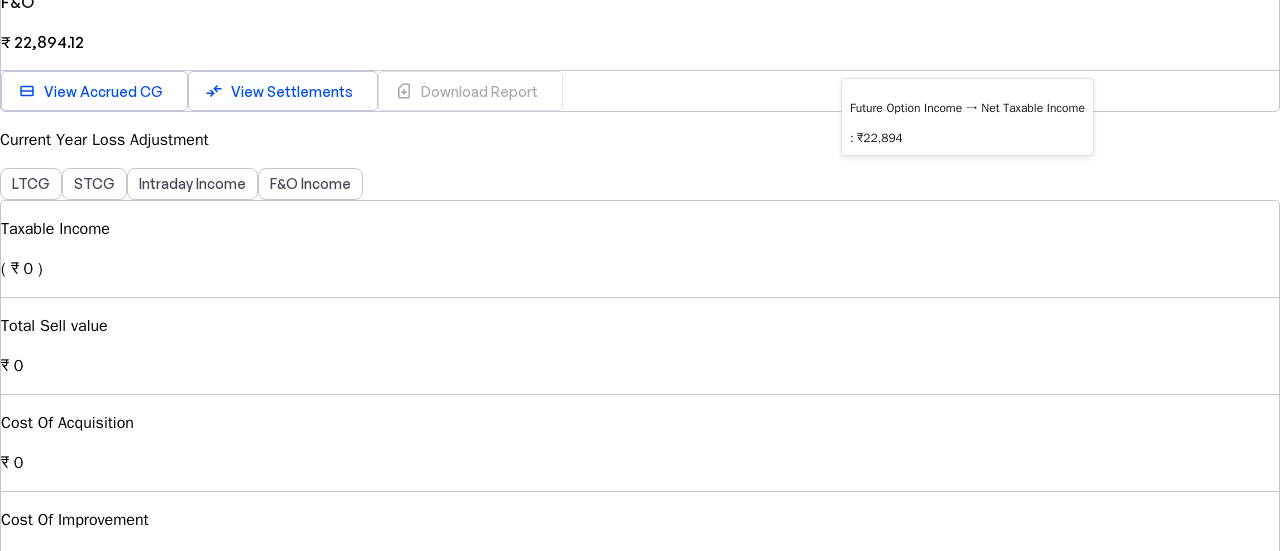 click at bounding box center [240, 1529] 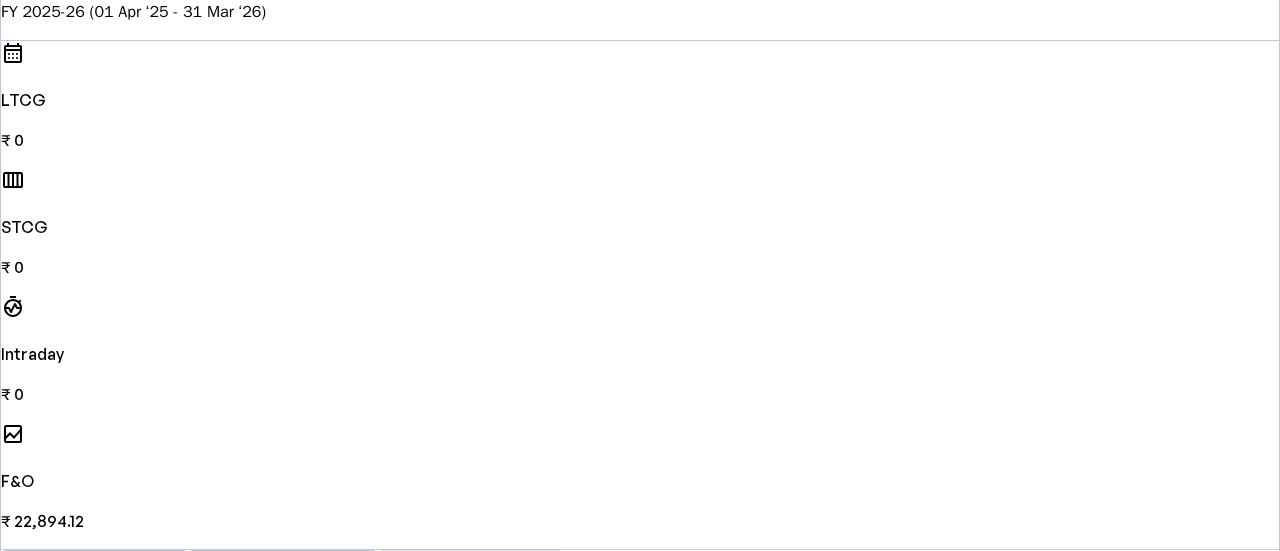scroll, scrollTop: 0, scrollLeft: 0, axis: both 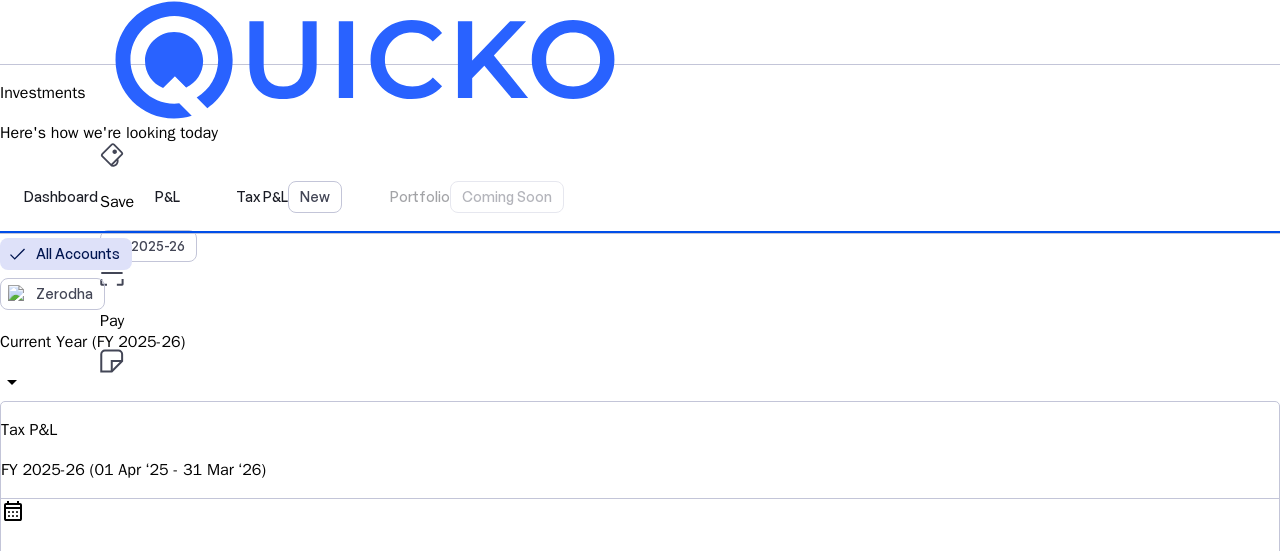 click on "Dashboard   P&L   Tax P&L  New  Portfolio  Coming Soon" at bounding box center [640, 197] 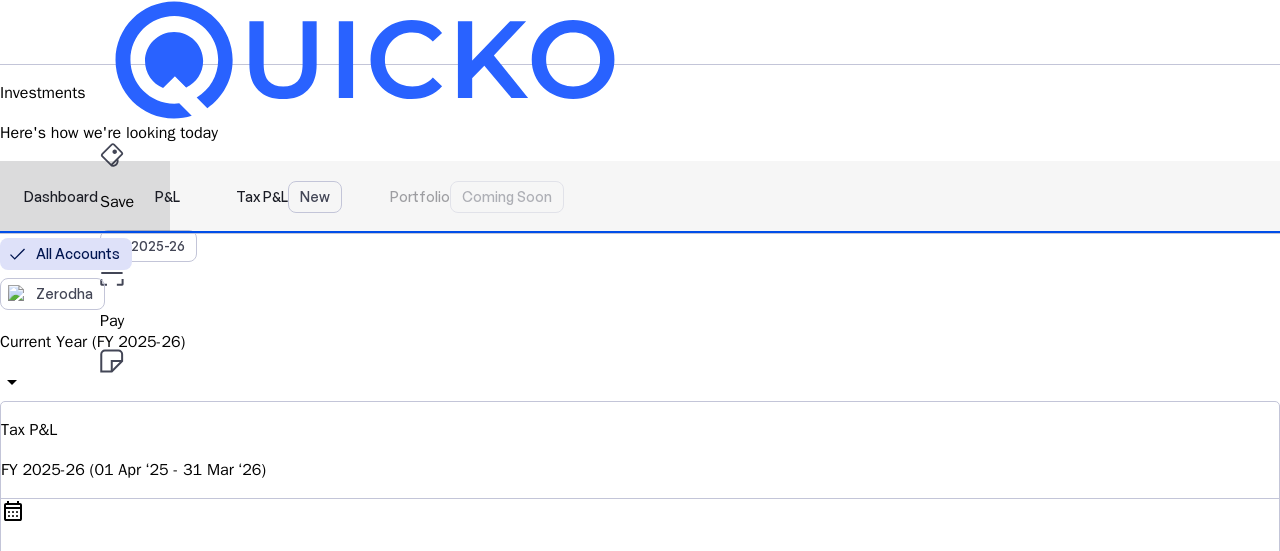 click on "P&L" at bounding box center [167, 197] 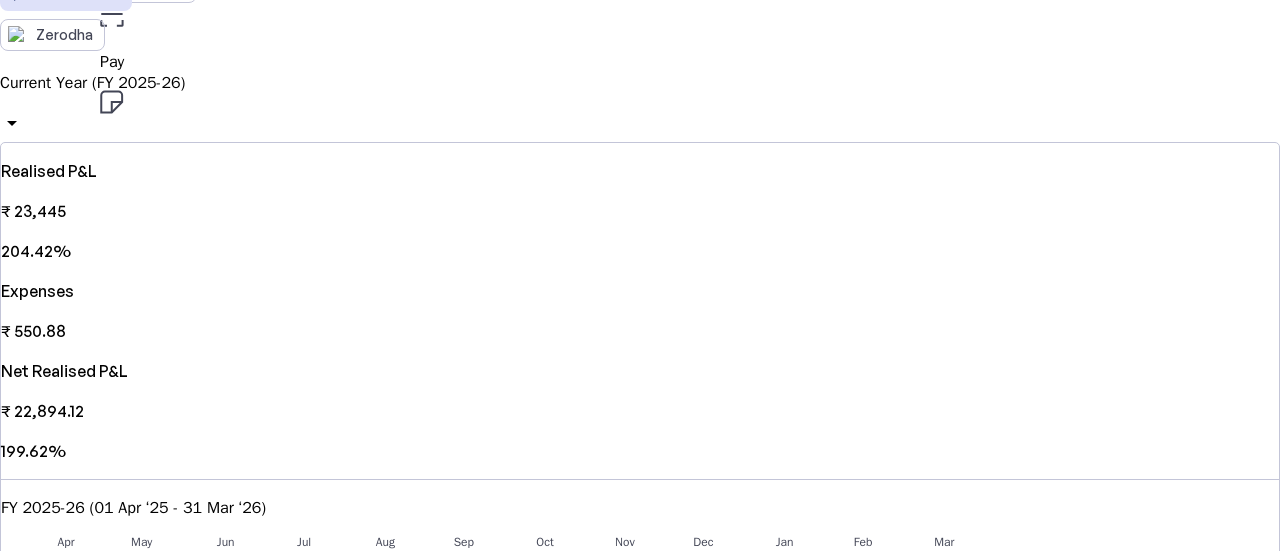scroll, scrollTop: 260, scrollLeft: 0, axis: vertical 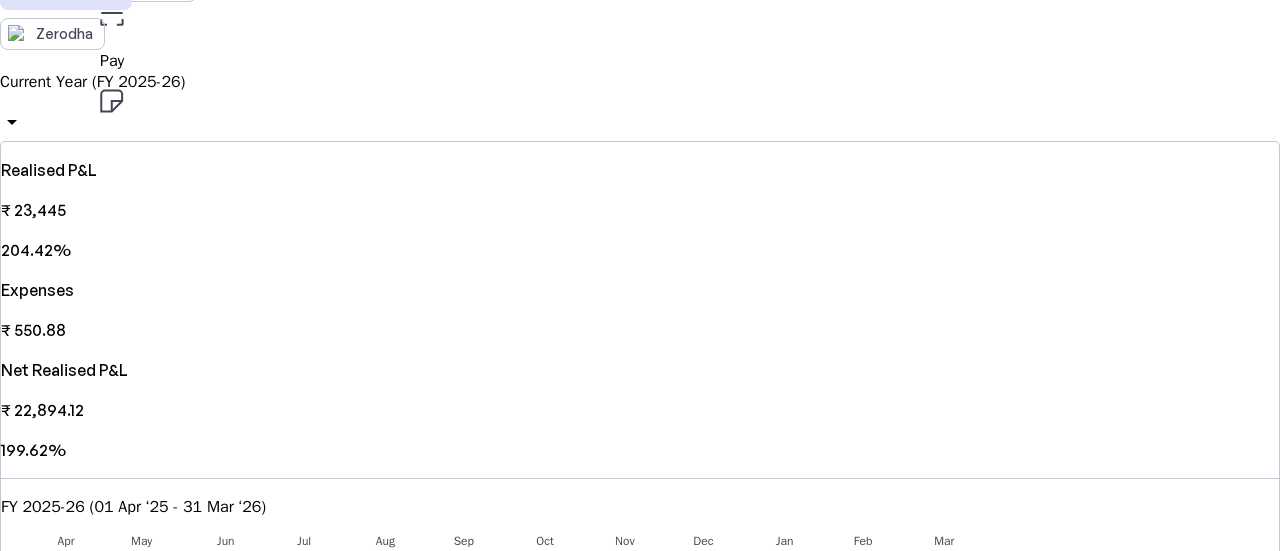 click on "Current Year (FY 2025-26)" at bounding box center (640, 82) 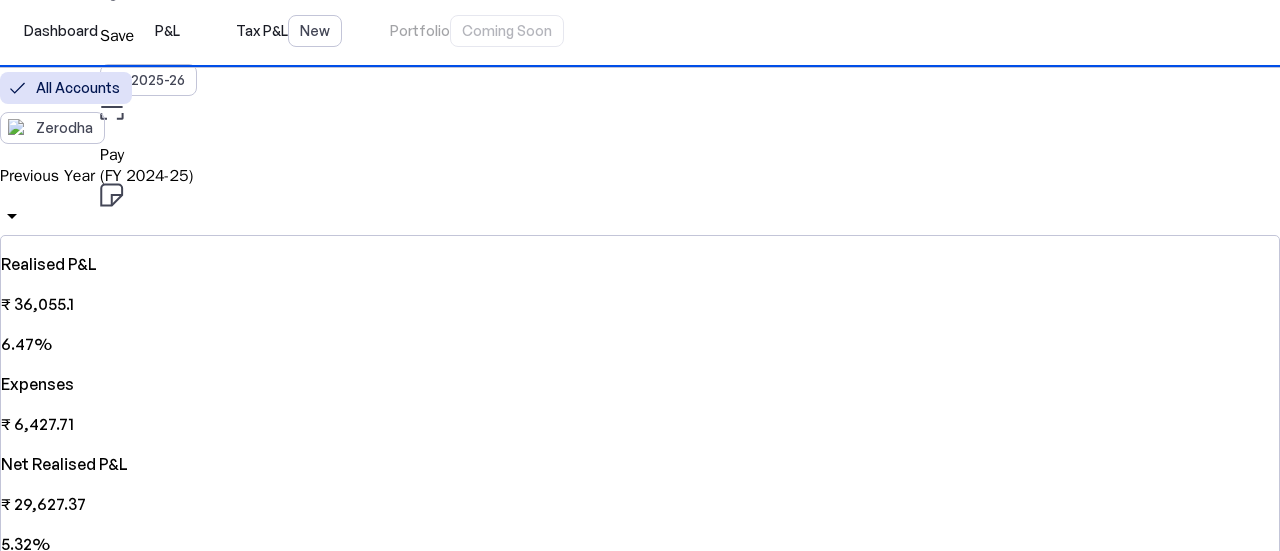 scroll, scrollTop: 0, scrollLeft: 0, axis: both 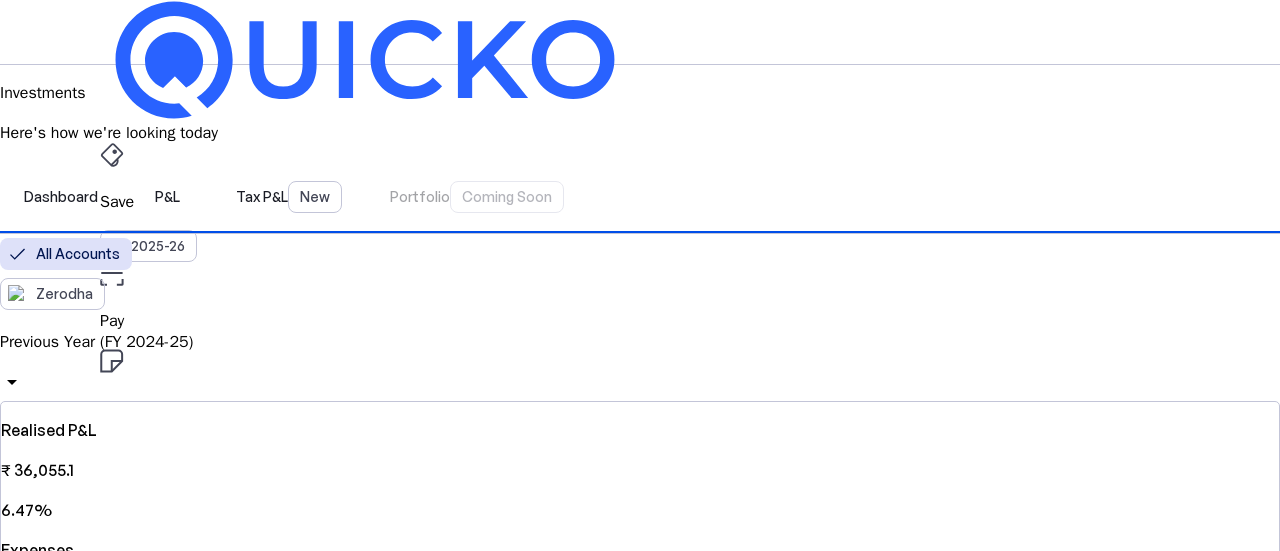 click on "Investments" at bounding box center (640, 496) 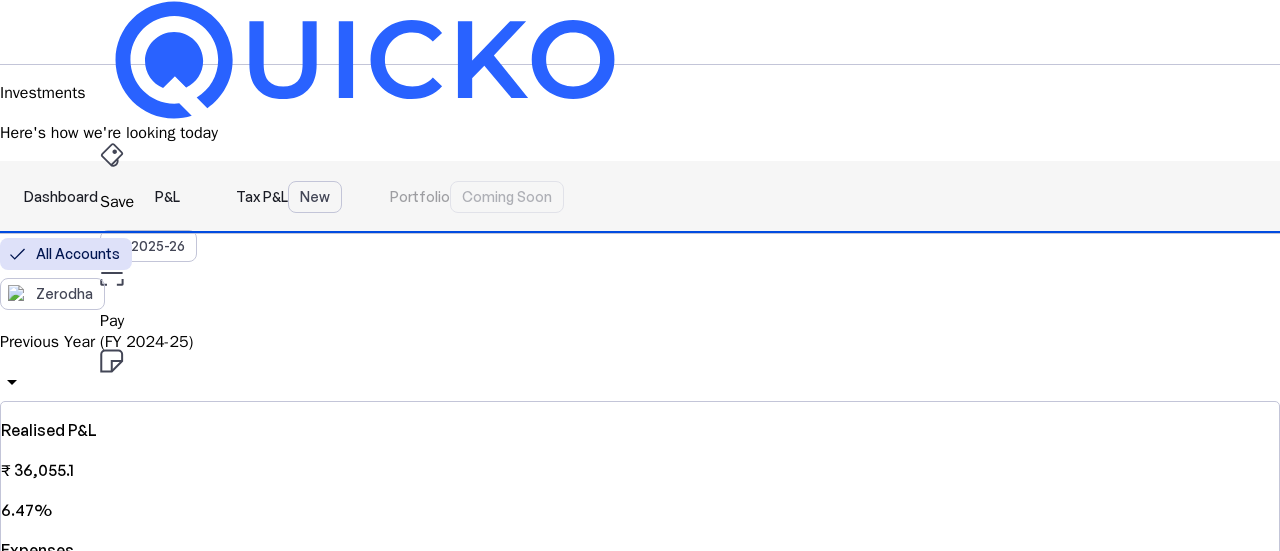 click on "Tax P&L  New" at bounding box center (289, 197) 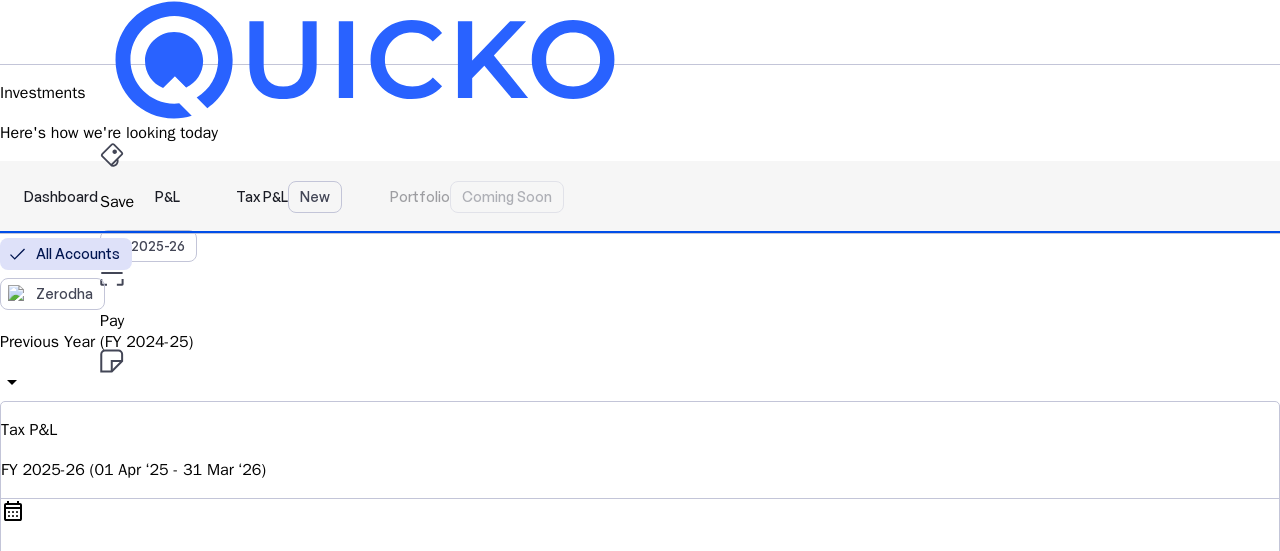 click on "Dashboard" at bounding box center (61, 197) 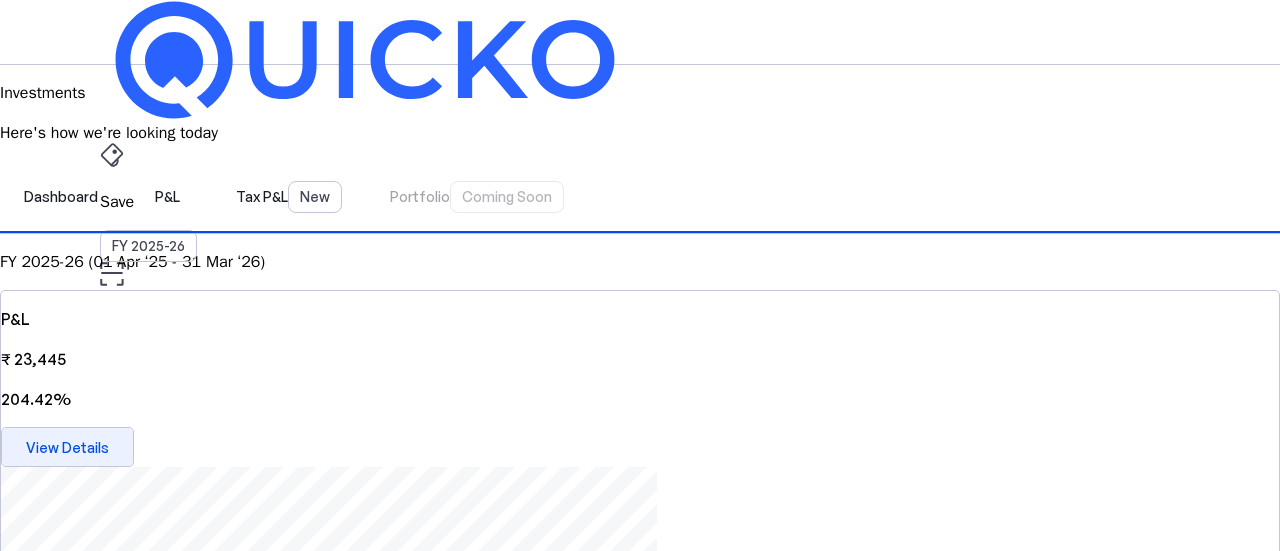 click on "View Details" at bounding box center [67, 447] 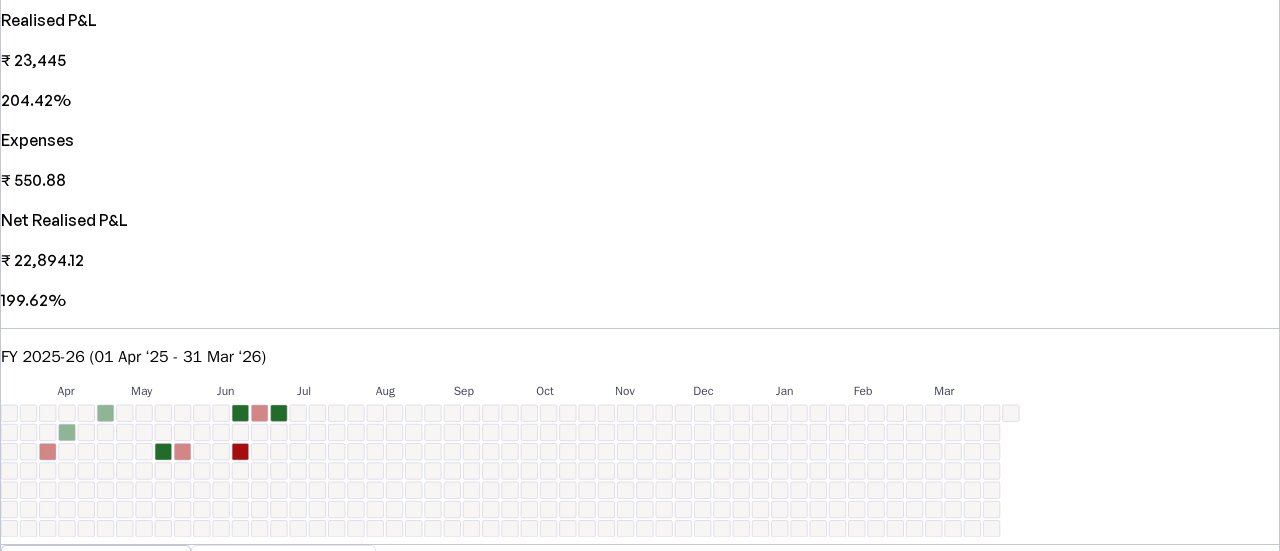 scroll, scrollTop: 40, scrollLeft: 0, axis: vertical 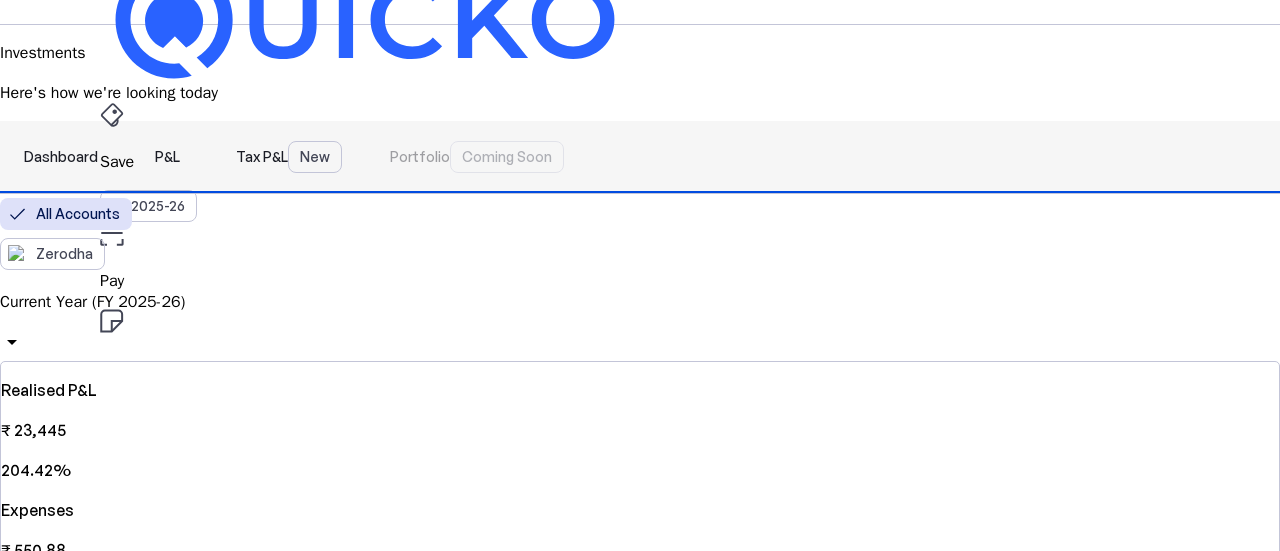 click on "Tax P&L  New" at bounding box center (289, 157) 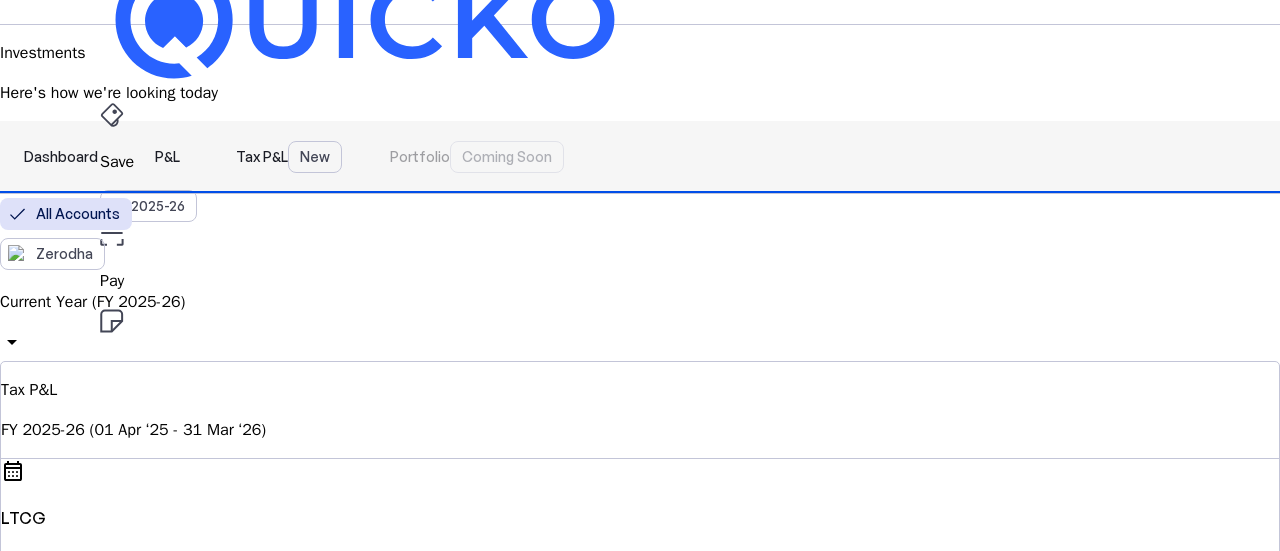 scroll, scrollTop: 0, scrollLeft: 0, axis: both 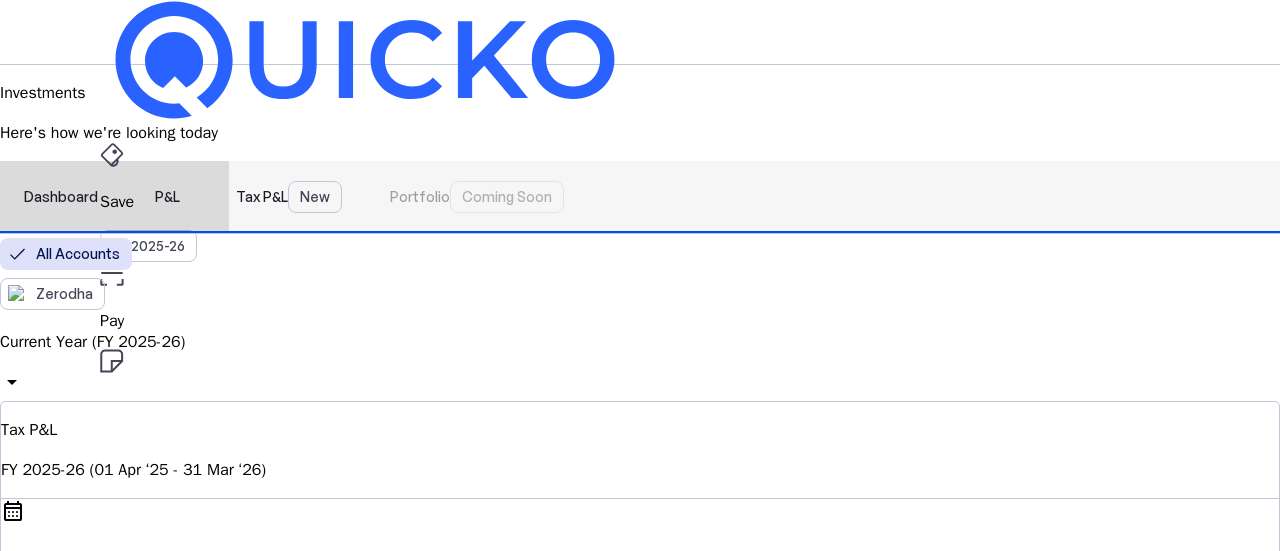click on "P&L" at bounding box center [167, 197] 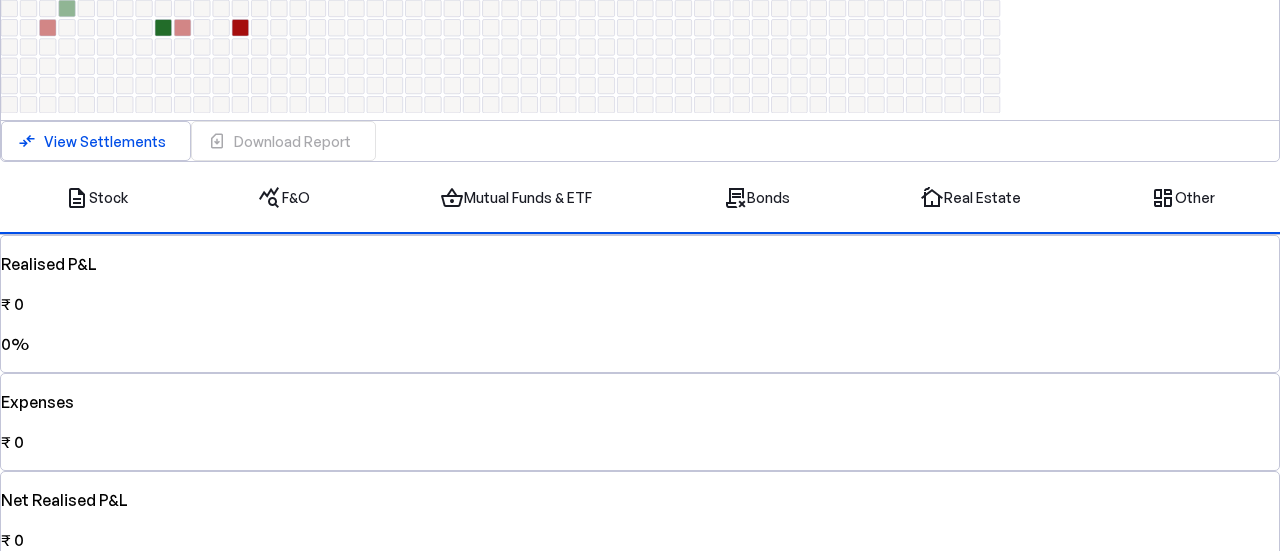 scroll, scrollTop: 837, scrollLeft: 0, axis: vertical 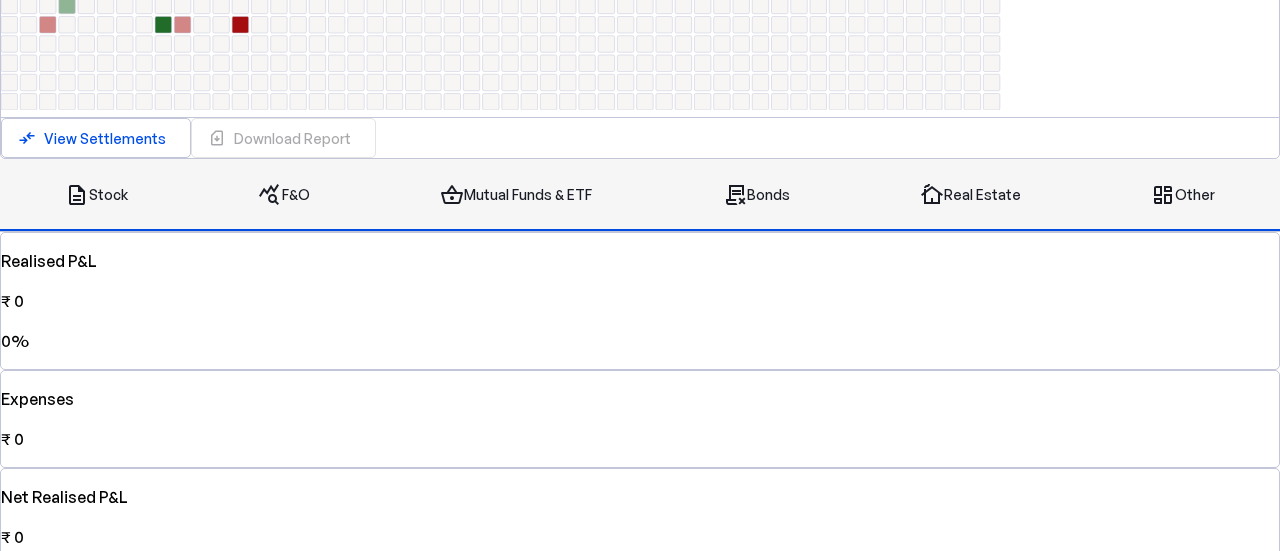 click on "query_stats  F&O" at bounding box center [284, 195] 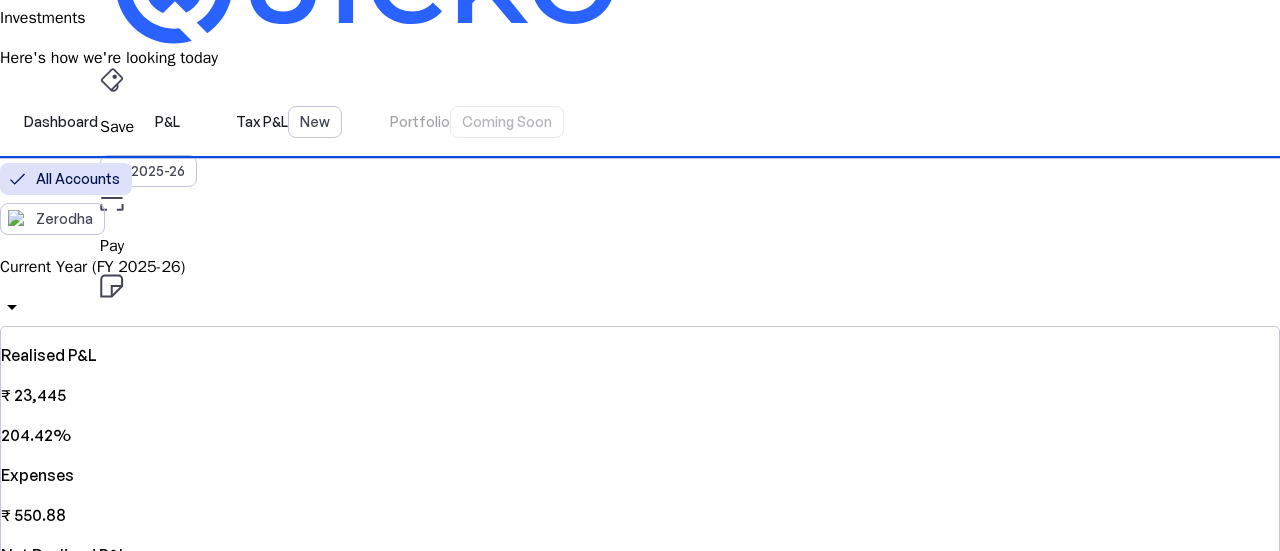 scroll, scrollTop: 73, scrollLeft: 0, axis: vertical 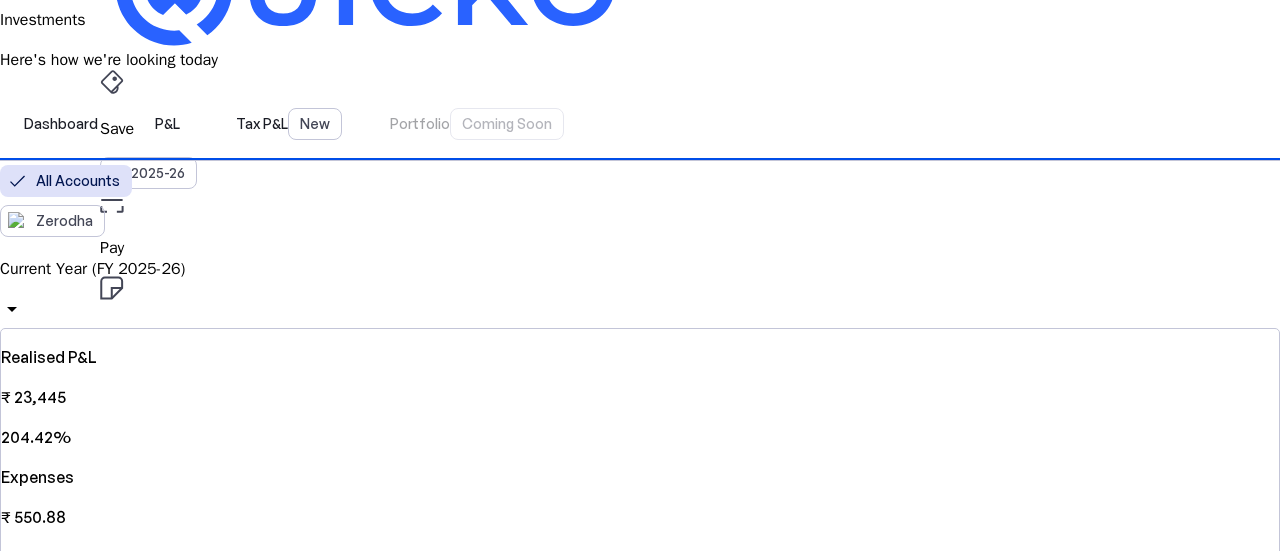 click on "Current Year (FY 2025-26)" at bounding box center (640, 269) 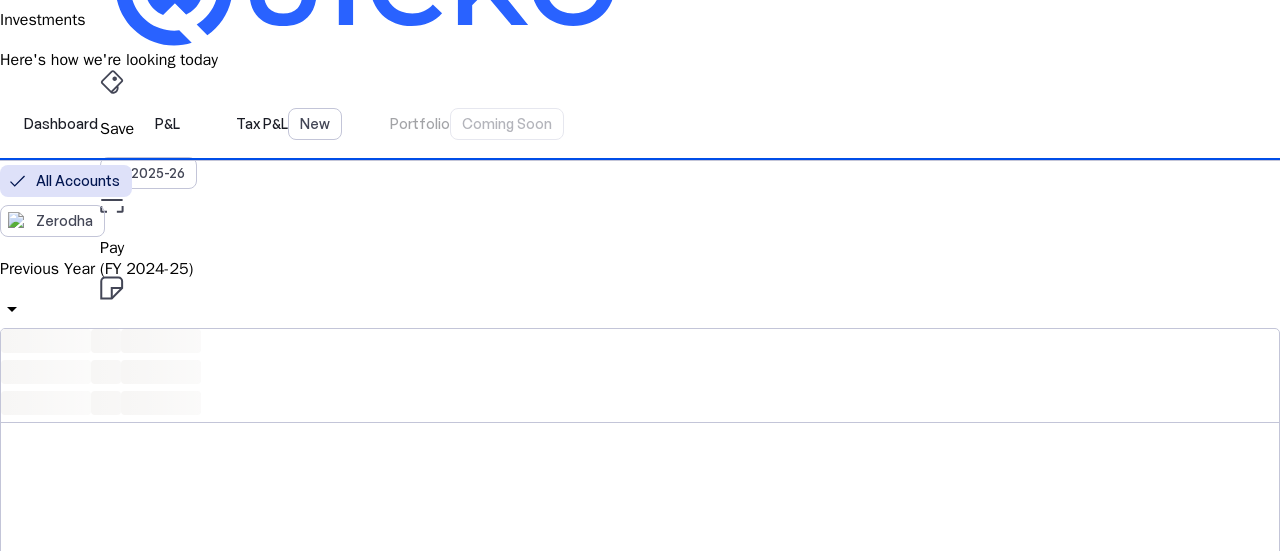 scroll, scrollTop: 0, scrollLeft: 0, axis: both 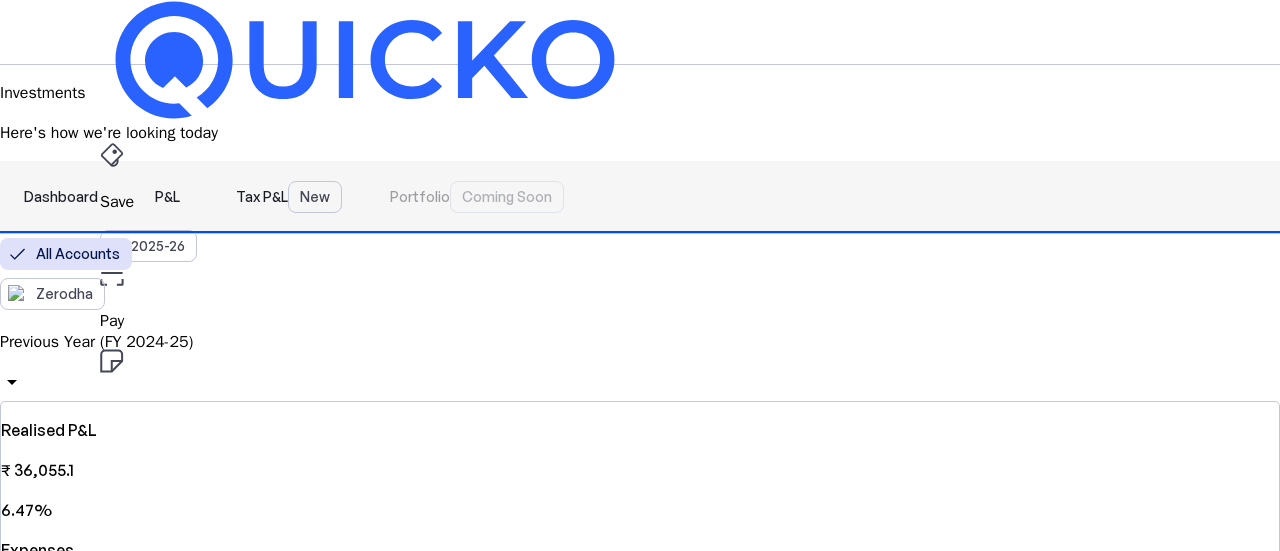 click on "Dashboard" at bounding box center (61, 197) 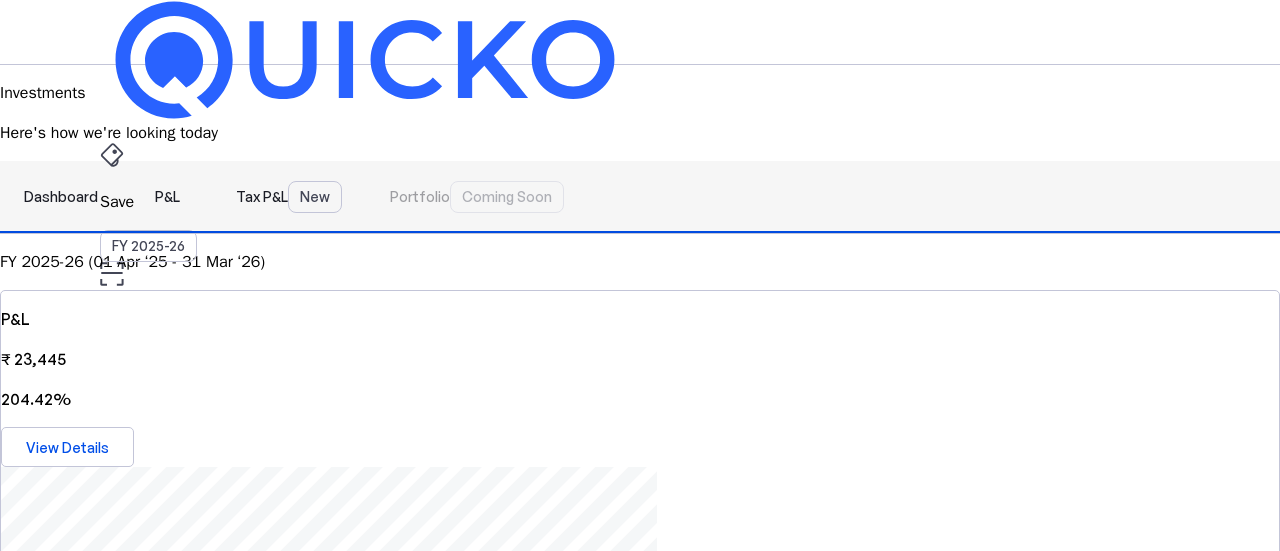 click on "P&L" at bounding box center (167, 197) 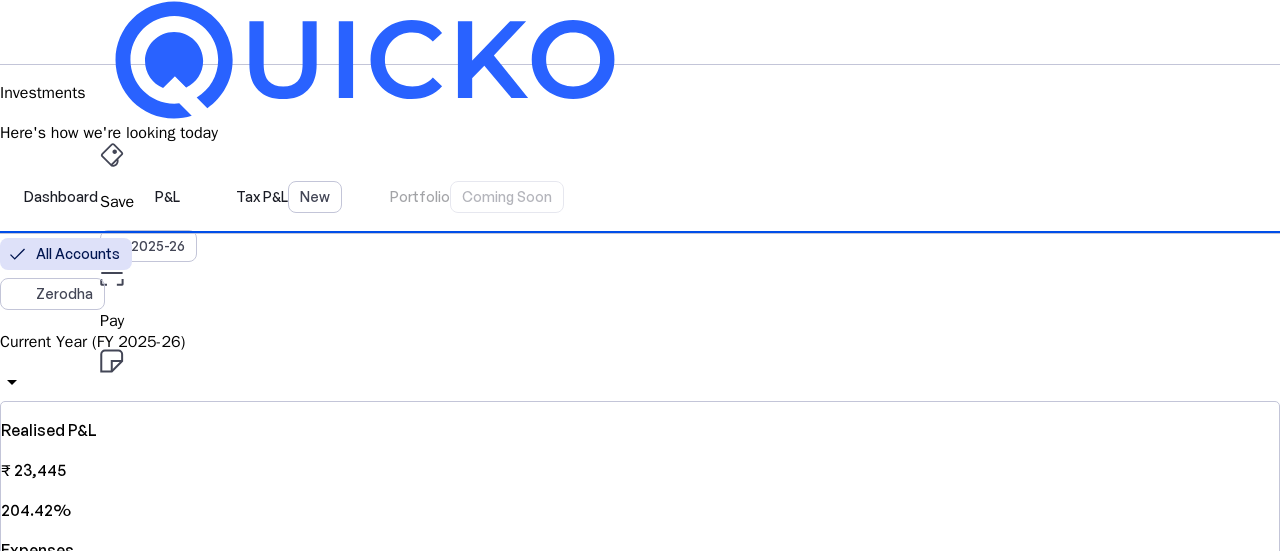 click on "Current Year (FY 2025-26)   arrow_drop_down" at bounding box center (640, 365) 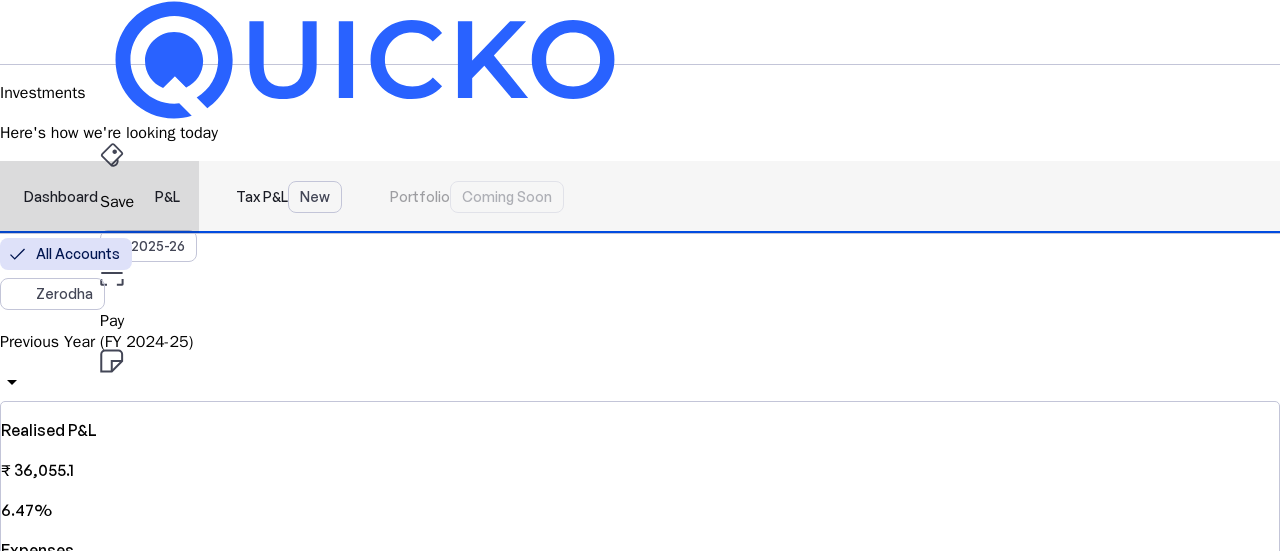 click on "Tax P&L  New" at bounding box center (289, 197) 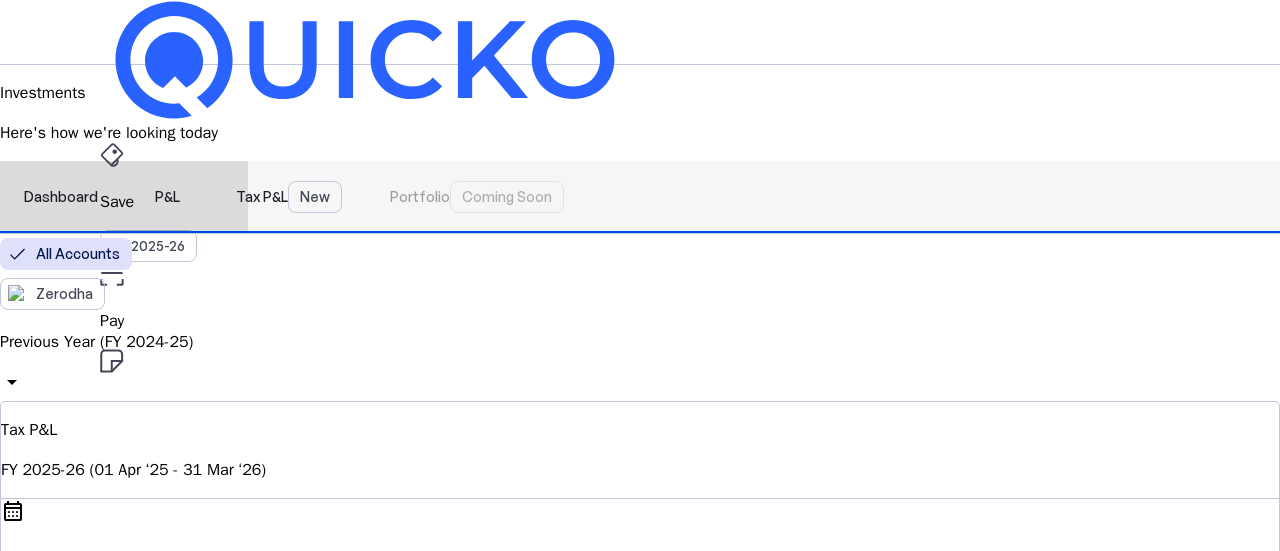 click on "P&L" at bounding box center [167, 197] 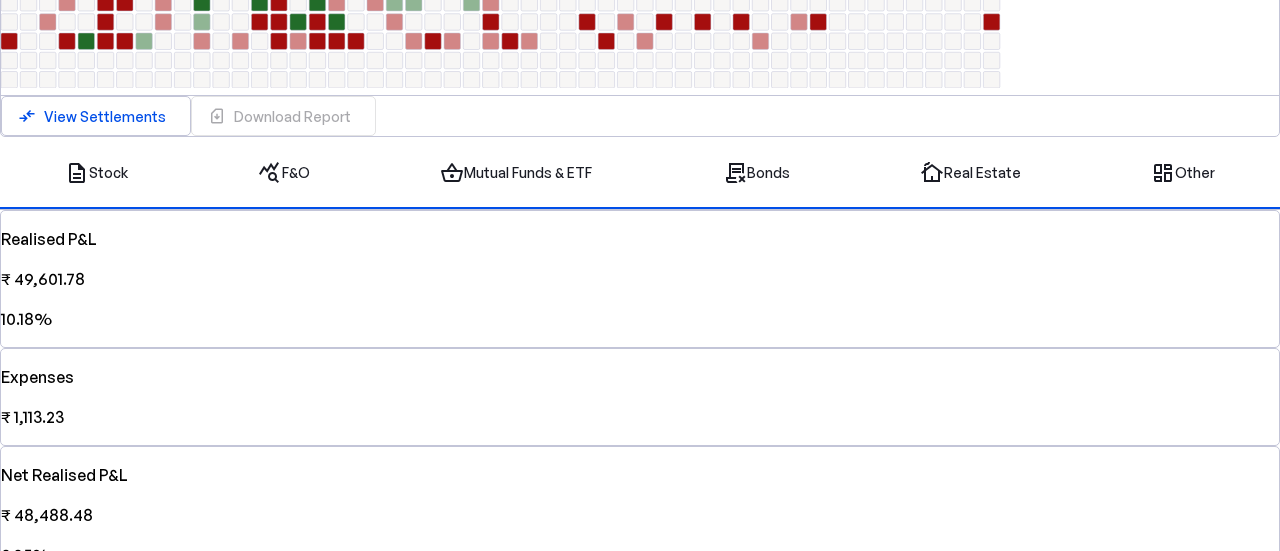 scroll, scrollTop: 855, scrollLeft: 0, axis: vertical 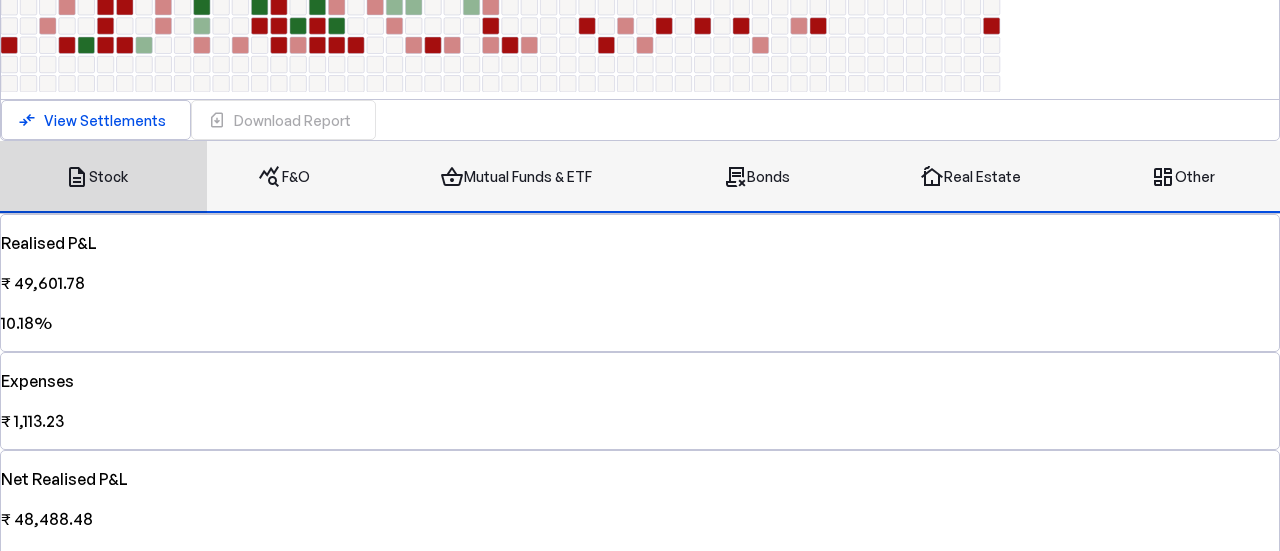 click on "query_stats  F&O" at bounding box center [284, 177] 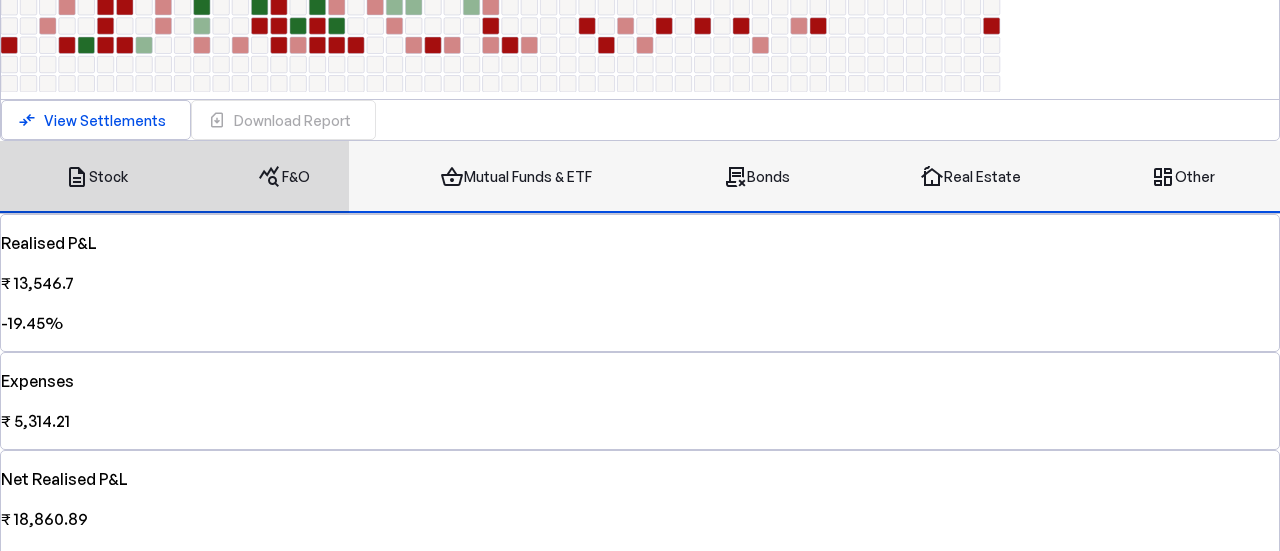 click on "shopping_basket  Mutual Funds & ETF" at bounding box center [516, 177] 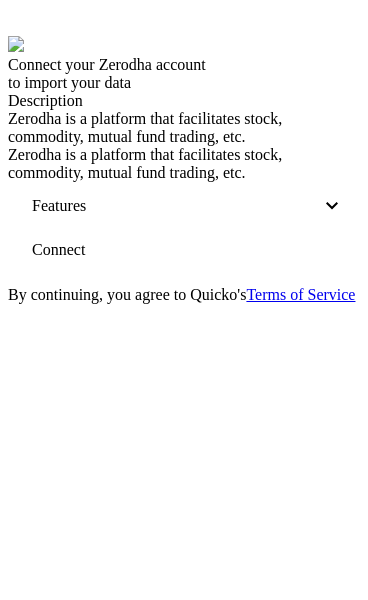scroll, scrollTop: 0, scrollLeft: 0, axis: both 